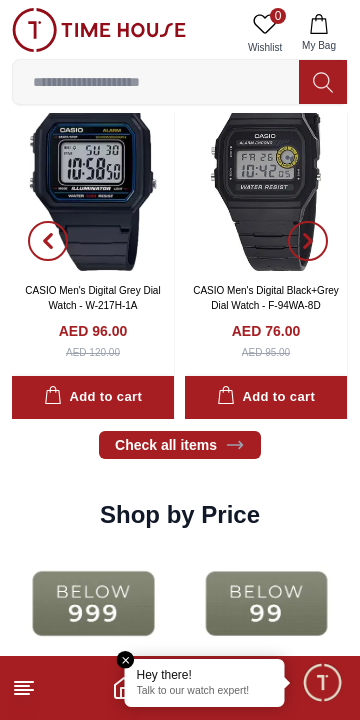 scroll, scrollTop: 1908, scrollLeft: 0, axis: vertical 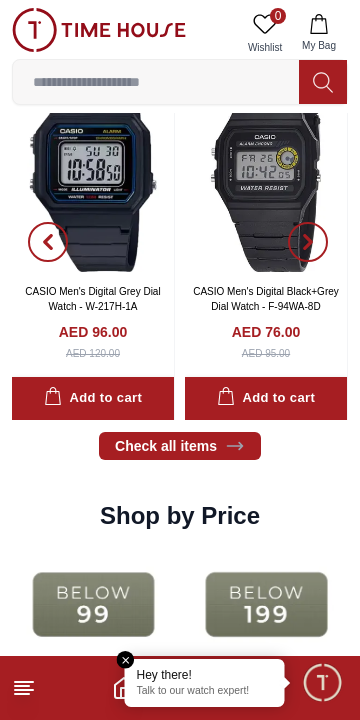 click at bounding box center (156, 82) 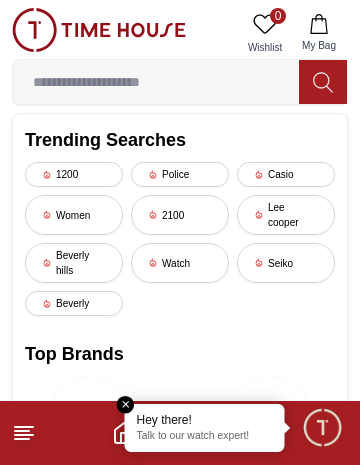 type on "*" 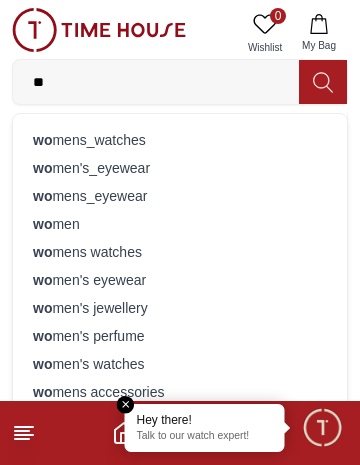 type on "**" 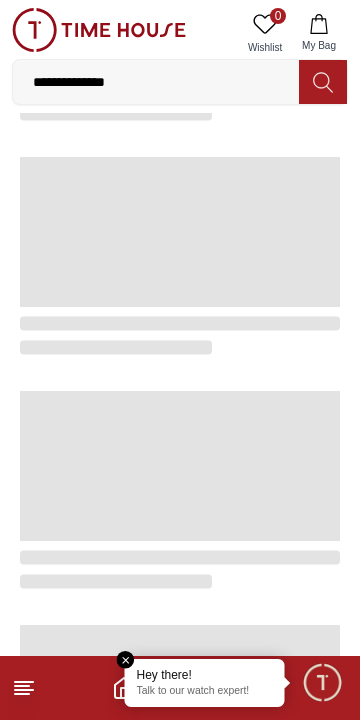 scroll, scrollTop: 0, scrollLeft: 0, axis: both 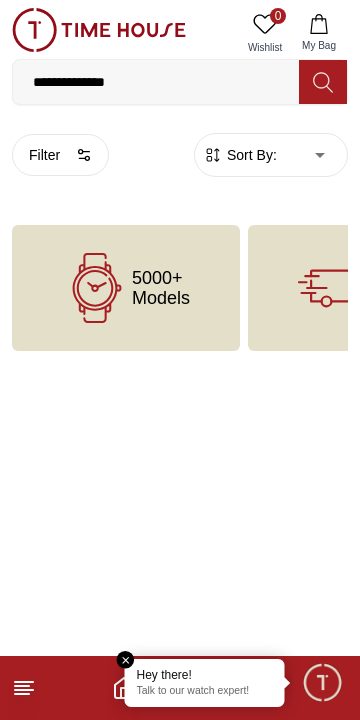 click 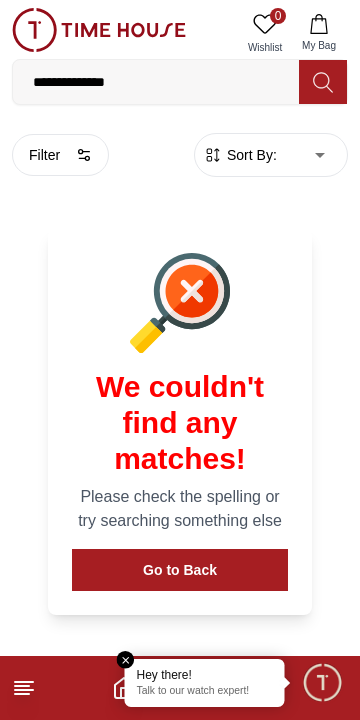 click on "Go to Back" at bounding box center [180, 570] 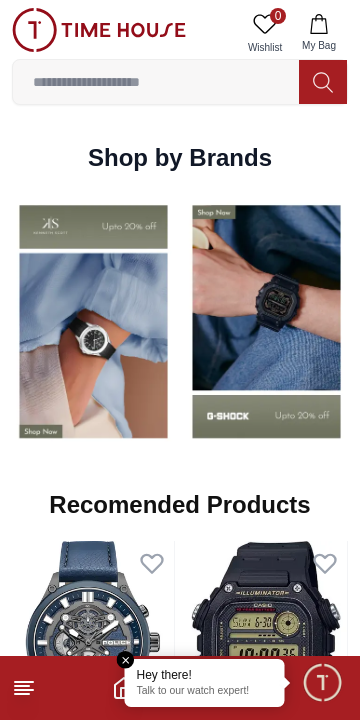 scroll, scrollTop: 1426, scrollLeft: 0, axis: vertical 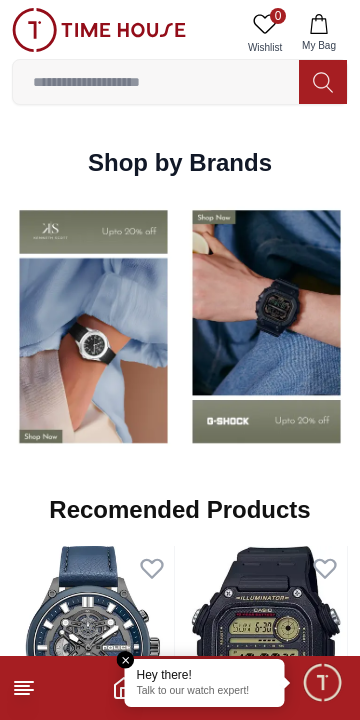 click on "0 Wishlist My Bag womens_watches women's_eyewear womens_eyewear women womens watches women's eyewear women's jewellery women's perfume women's watches womens accessories idee women sunglasses casio women's analog yellow casio womens's analog brown casio women's digital green casio women's analog beige casio women's analog green guess women's watch quartz casio womens's analog-digital combination casio women's analog maroon casio women's digital grey casio womens's analog yellow casio women's analog light casio women's analog blue+silver guess women analog mop casio women's analog orange Trending Searches 1200 Police Casio Women 2100 Lee cooper Beverly hills Watch Seiko Beverly Top Brands Carlton Astro CITIZEN Quantum Help Our Stores My Account 0 Wishlist My Bag" at bounding box center [180, 56] 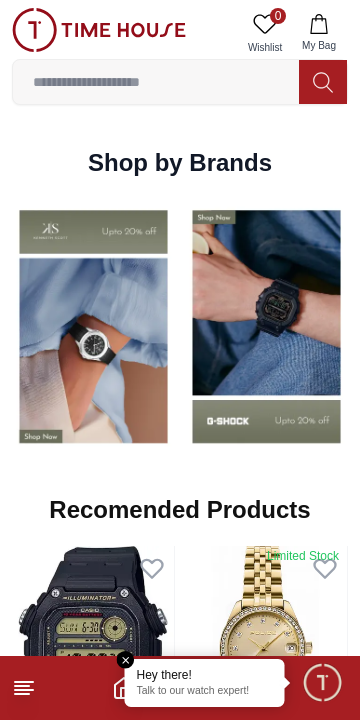 click at bounding box center (156, 82) 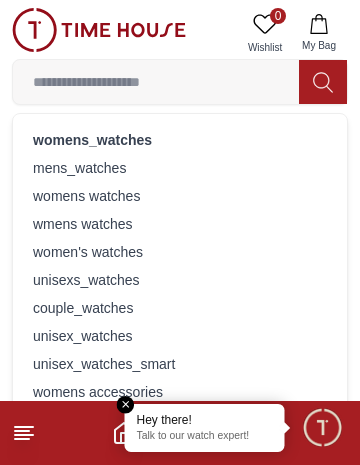 click on "women's watches" at bounding box center (180, 252) 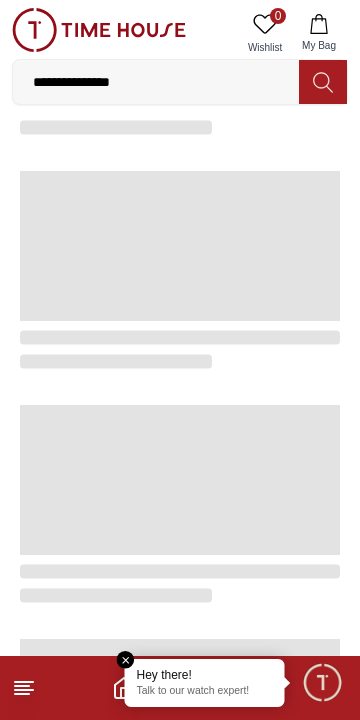scroll, scrollTop: 0, scrollLeft: 0, axis: both 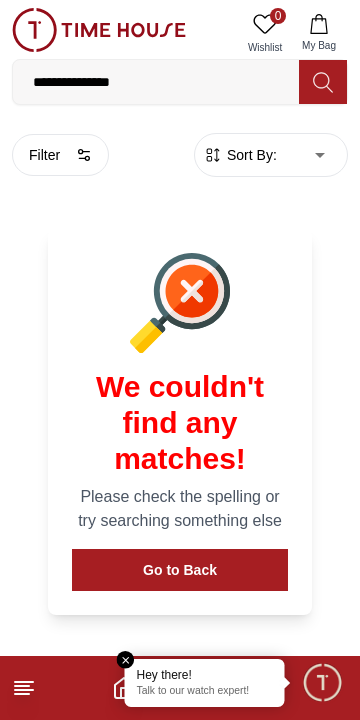 click on "Sort By:" at bounding box center [250, 155] 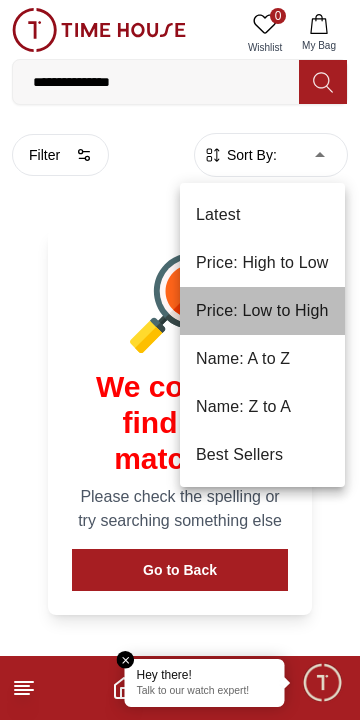 click on "Price: Low to High" at bounding box center (262, 311) 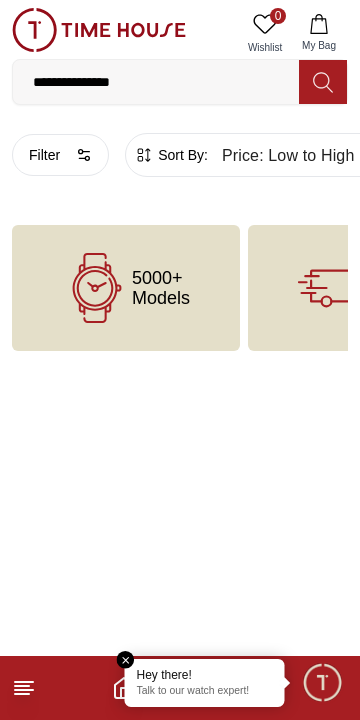 click on "5000+ Models" at bounding box center (126, 288) 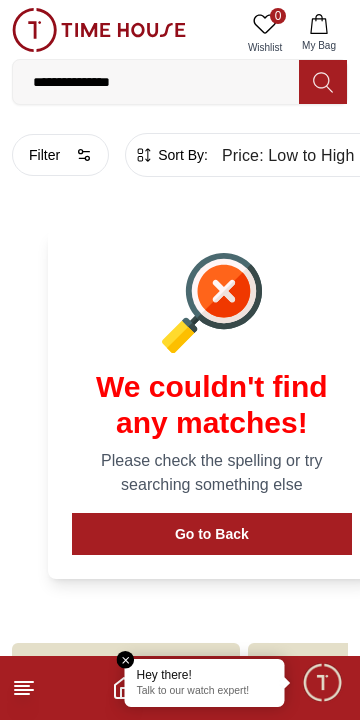 scroll, scrollTop: 3, scrollLeft: 0, axis: vertical 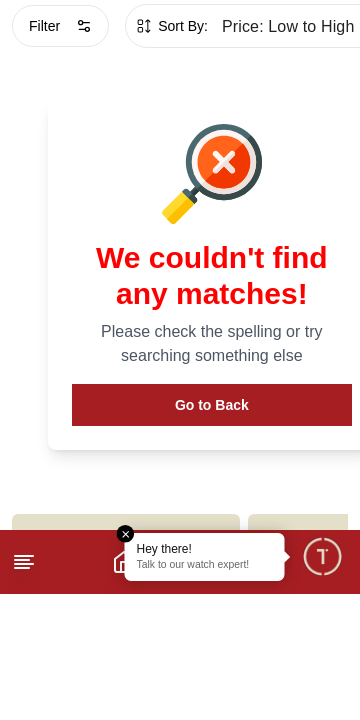 click on "5000+ Models" at bounding box center [126, 703] 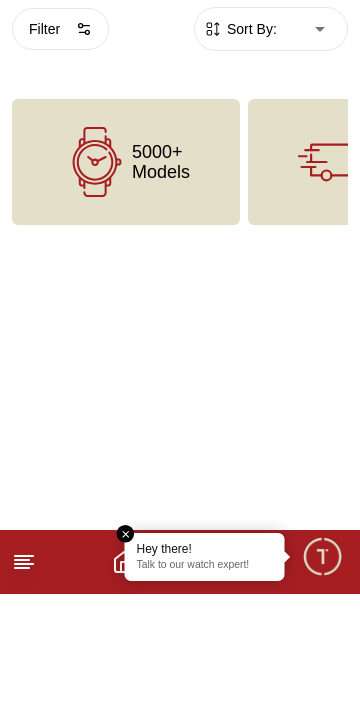scroll, scrollTop: 0, scrollLeft: 0, axis: both 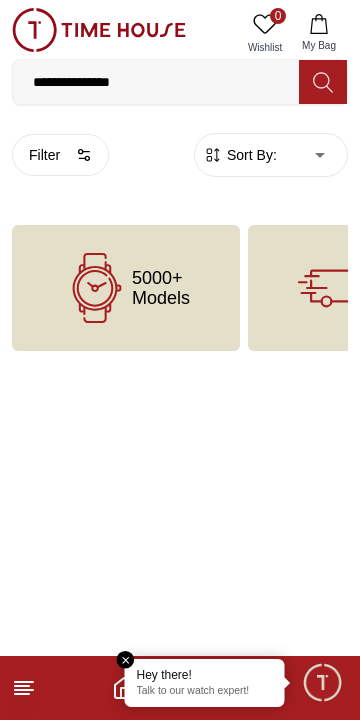 click 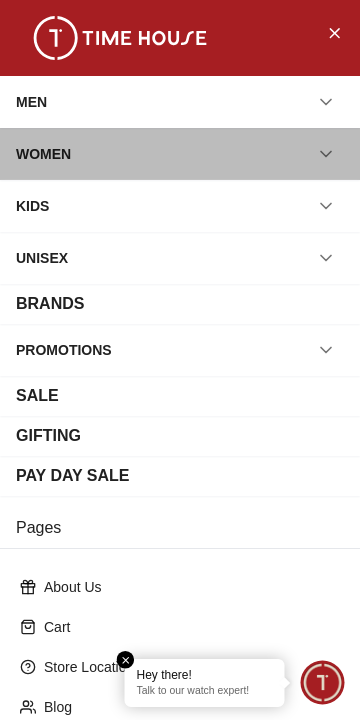 click on "WOMEN" at bounding box center [43, 154] 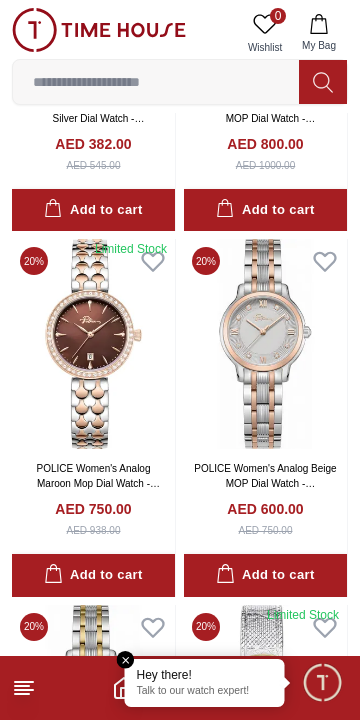 scroll, scrollTop: 0, scrollLeft: 0, axis: both 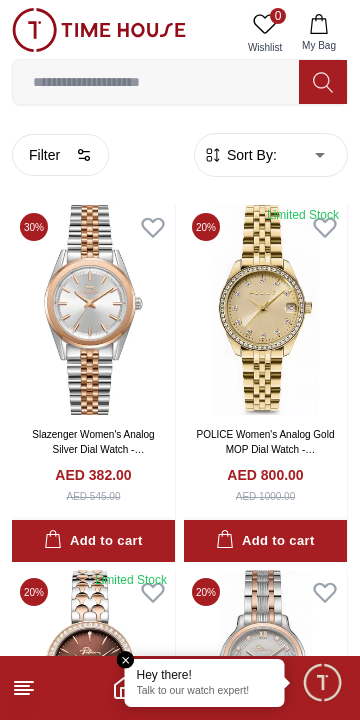 click on "100% Genuine products with International Warranty Shop From UAE | العربية |     Currency    | 0 Wishlist My Bag womens_watches mens_watches womens watches wmens watches women's watches unisexs_watches couple_watches unisex_watches unisex_watches_smart womens accessories men's watches Trending Searches 1200 Police Casio Women 2100 Lee cooper Beverly hills Watch Seiko Beverly Top Brands Carlton Astro CITIZEN Quantum Help Our Stores My Account 0 Wishlist My Bag Home Women    Filter By Clear Brands Lee Cooper Slazenger Kenneth Scott Ecstacy CASIO CITIZEN GUESS Michael Kors Police G-Shock Lee Cooper Accessories Irus Idee Vogue Polaroid Ciga Design Color Black Green Blue Red Dark Blue Silver Rose Gold Grey White Mop White White / Rose Gold Silver / Silver Silver / Gold Silver / Rose Gold Black / Black Black / Rose Gold Gold Yellow Dark Green Brown White / Silver Light Blue Black /Grey White Mop / Silver Blue / Rose Gold Pink Purple Black  / Rose Gold Green / Green Blue / Blue Navy Blue Champagne" at bounding box center [180, 2026] 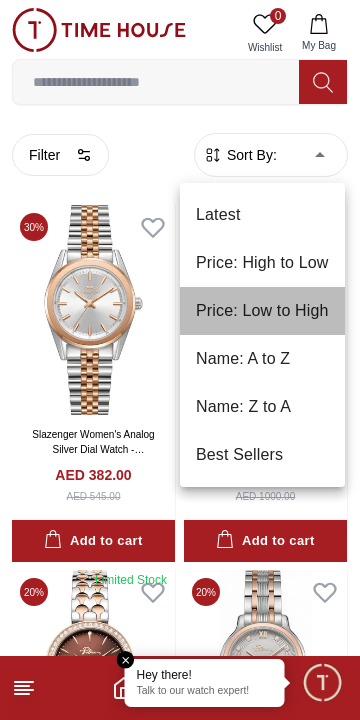click on "Price: Low to High" at bounding box center [262, 311] 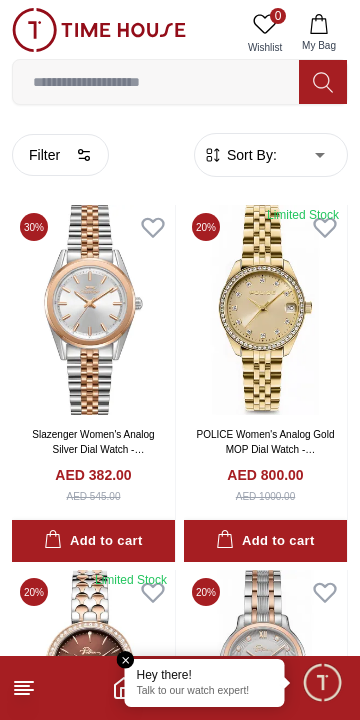 type on "*" 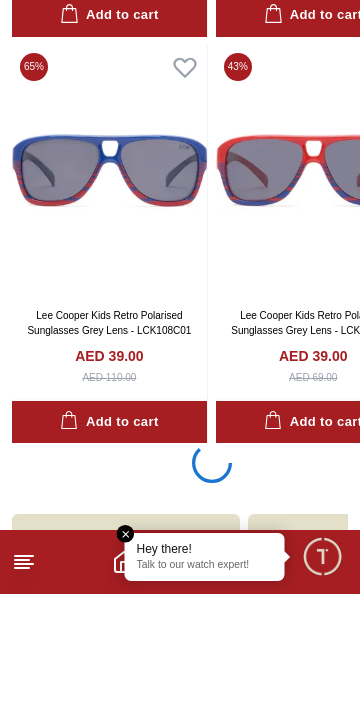 scroll, scrollTop: 3688, scrollLeft: 0, axis: vertical 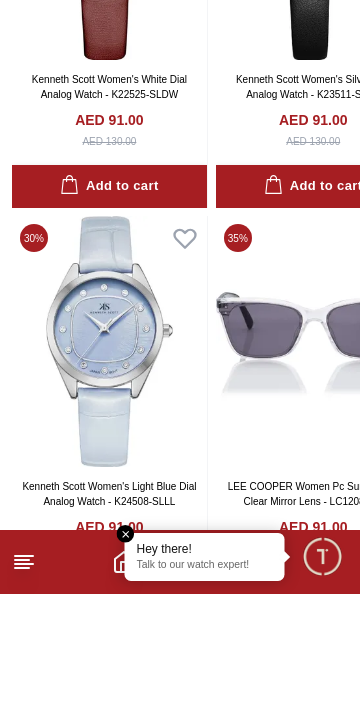 click at bounding box center [109, 467] 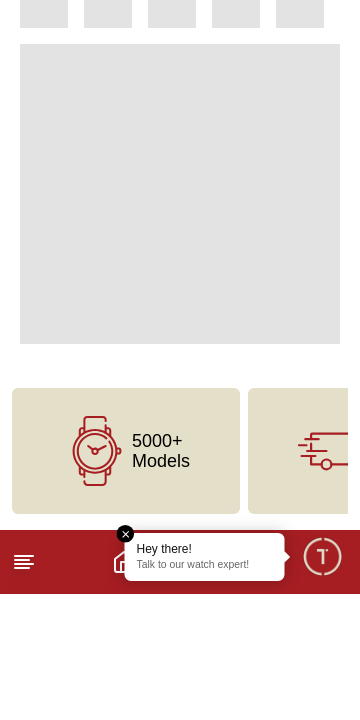 scroll, scrollTop: 0, scrollLeft: 0, axis: both 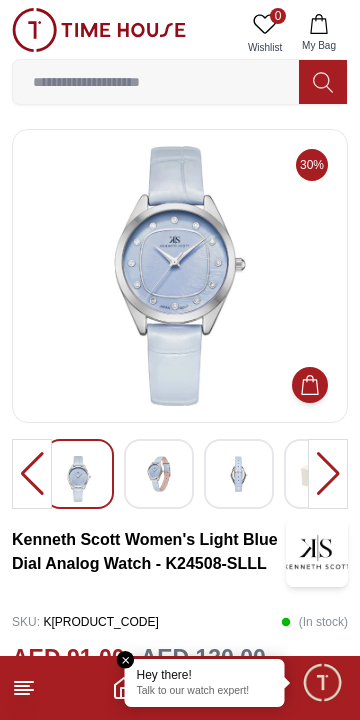 click at bounding box center [328, 474] 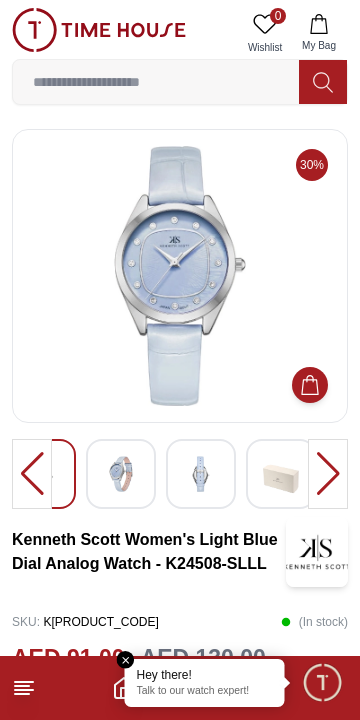 click at bounding box center (121, 474) 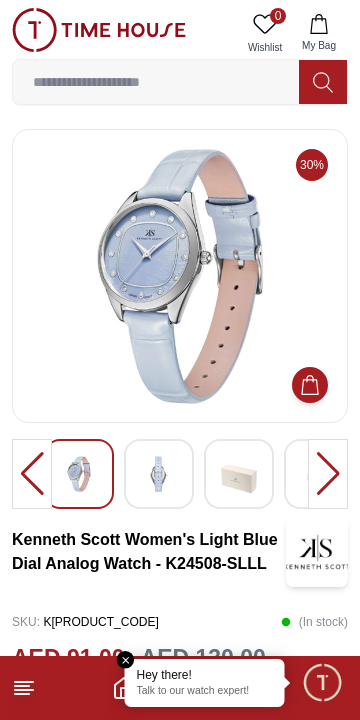 click at bounding box center [159, 474] 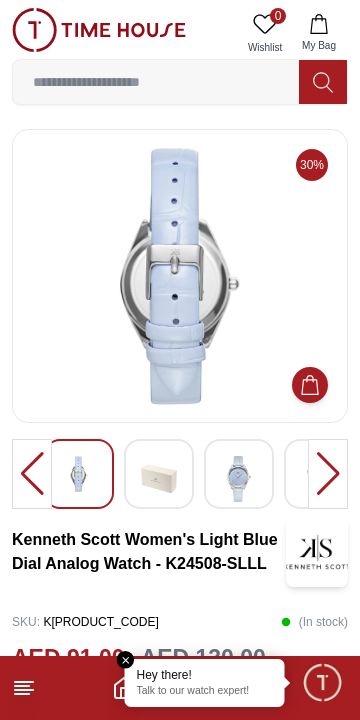 click at bounding box center [239, 479] 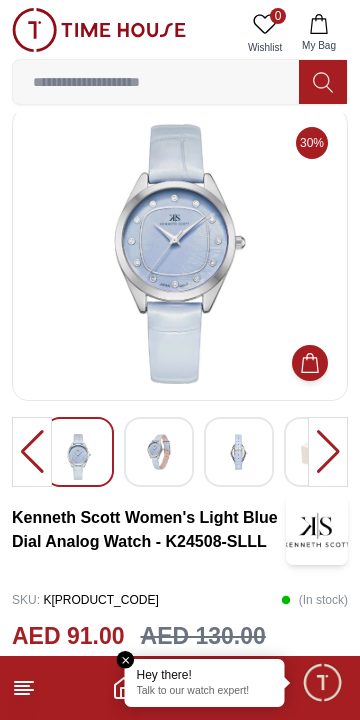 scroll, scrollTop: 0, scrollLeft: 0, axis: both 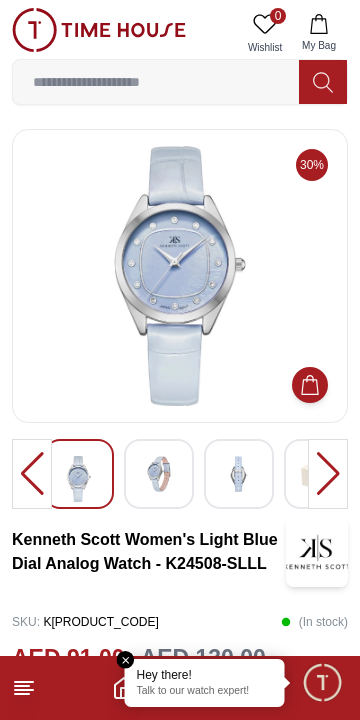 click at bounding box center (328, 474) 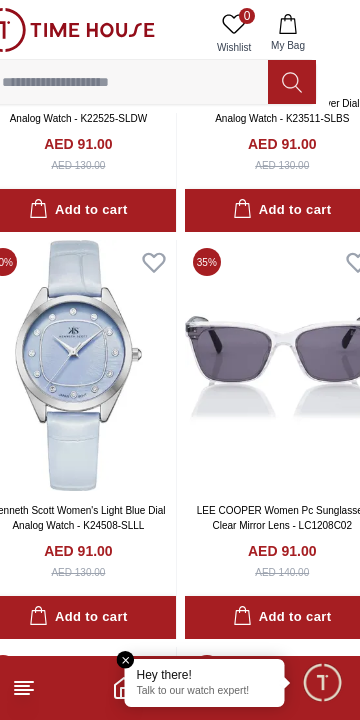 scroll, scrollTop: 15033, scrollLeft: 31, axis: both 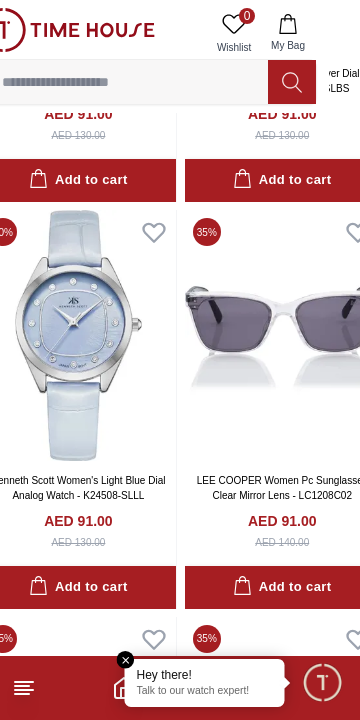 click 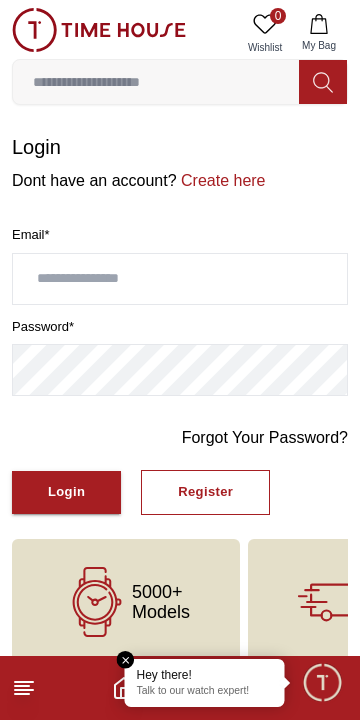 click at bounding box center [180, 279] 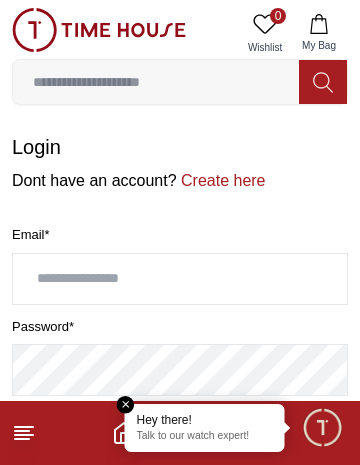 click on "Create here" at bounding box center (221, 180) 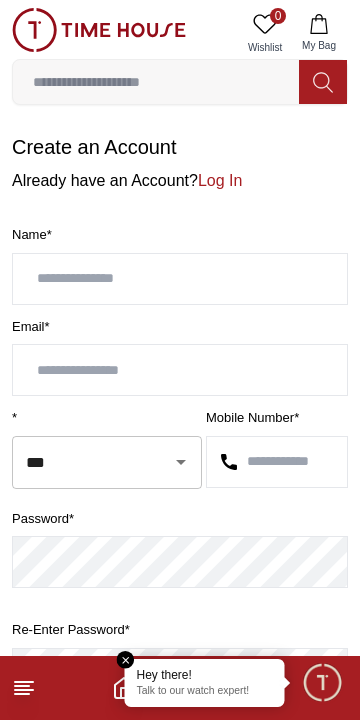 click at bounding box center (180, 279) 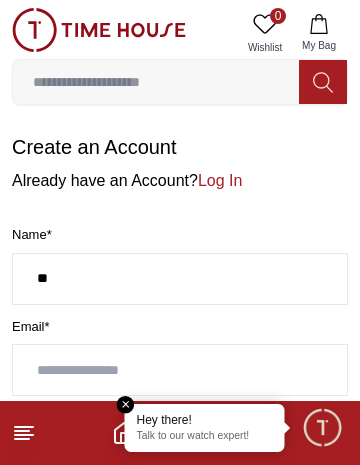 type on "*" 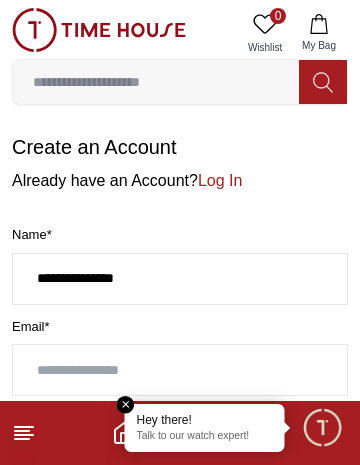 type on "**********" 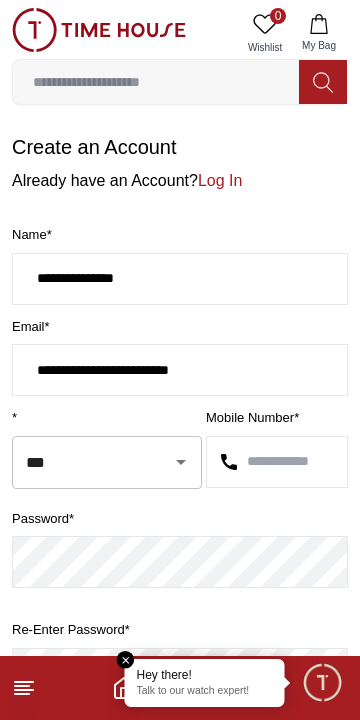 type on "**********" 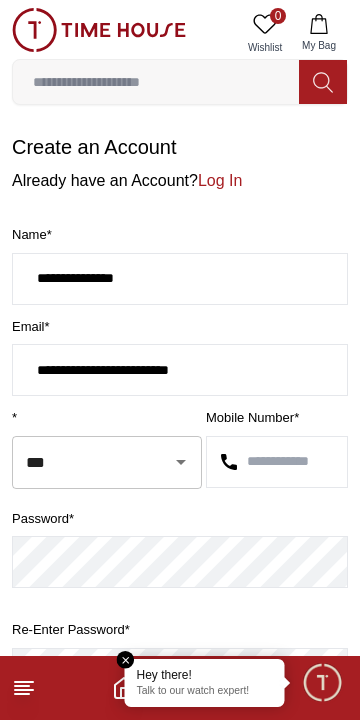 click at bounding box center [277, 462] 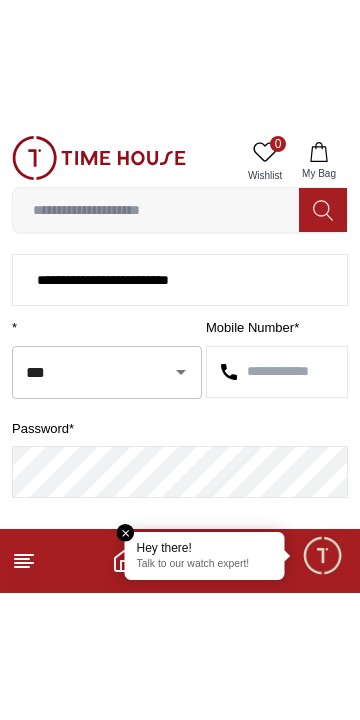 scroll, scrollTop: 229, scrollLeft: 0, axis: vertical 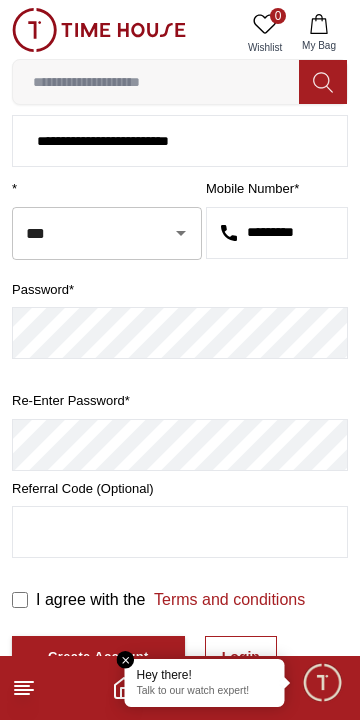 click on "*********" at bounding box center (277, 233) 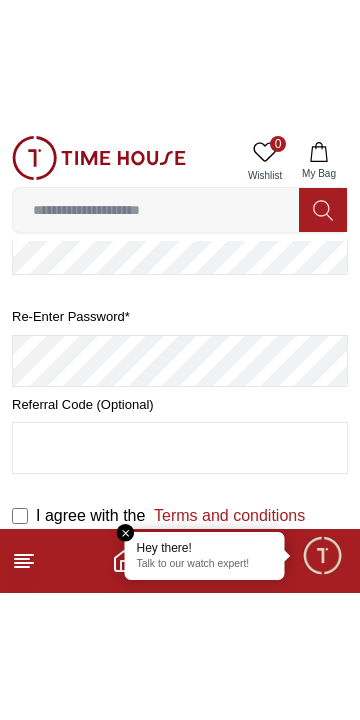 scroll, scrollTop: 418, scrollLeft: 0, axis: vertical 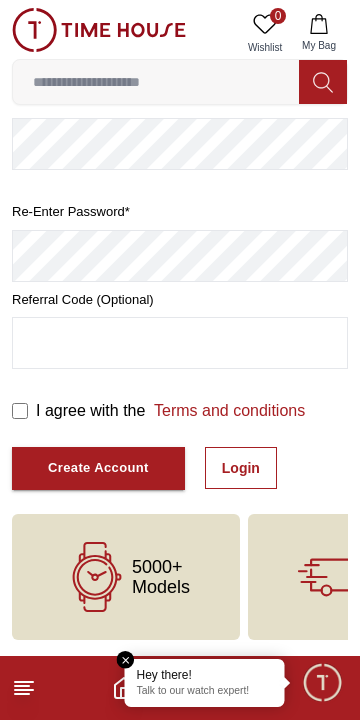 click on "Login" at bounding box center (241, 468) 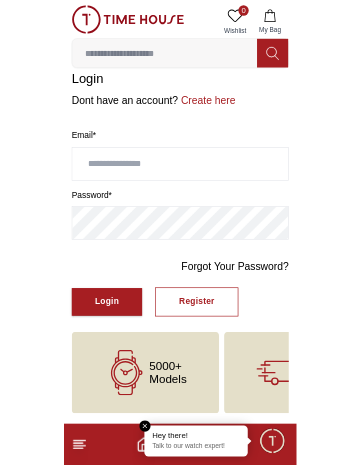 scroll, scrollTop: 0, scrollLeft: 0, axis: both 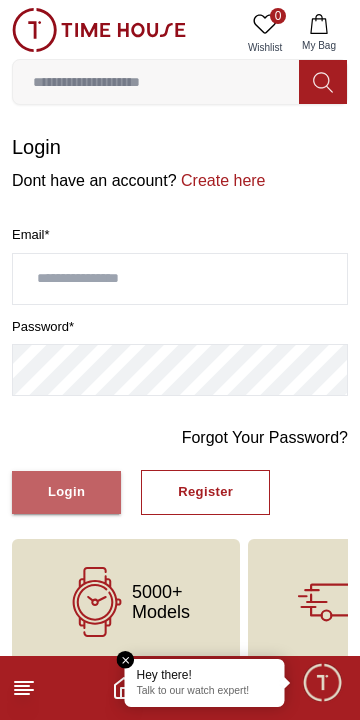 click on "Login" at bounding box center [66, 492] 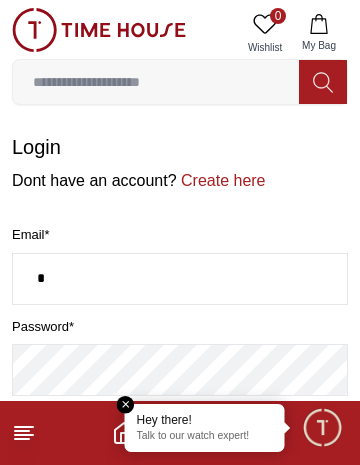 type on "**********" 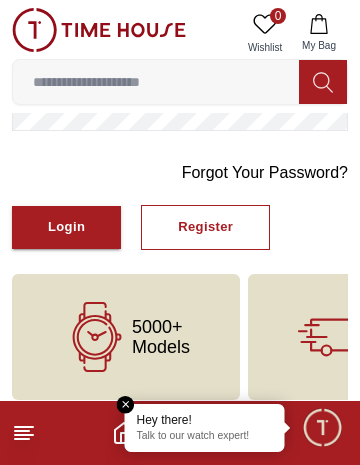 scroll, scrollTop: 280, scrollLeft: 0, axis: vertical 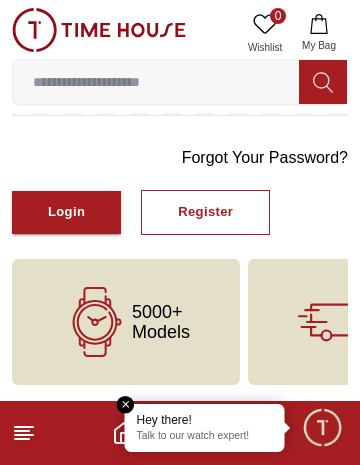 click on "Login" at bounding box center [66, 212] 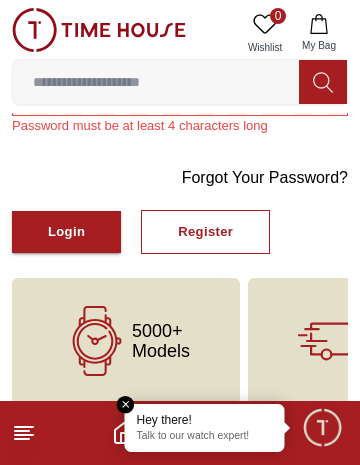 scroll, scrollTop: 44, scrollLeft: 0, axis: vertical 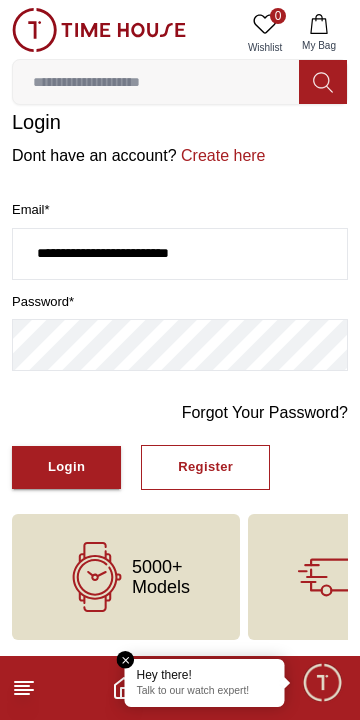 click on "Login" at bounding box center (66, 467) 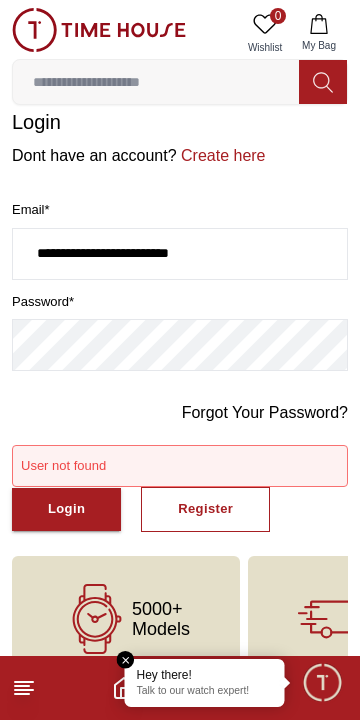 scroll, scrollTop: 67, scrollLeft: 0, axis: vertical 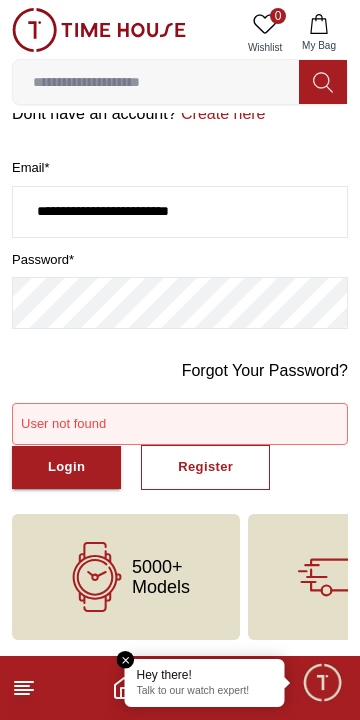 click on "Login" at bounding box center (66, 467) 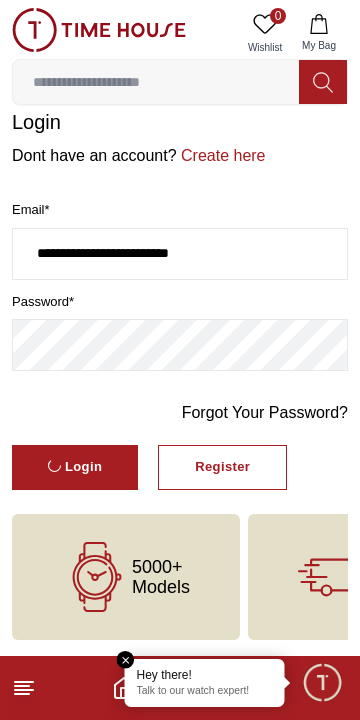 scroll, scrollTop: 67, scrollLeft: 0, axis: vertical 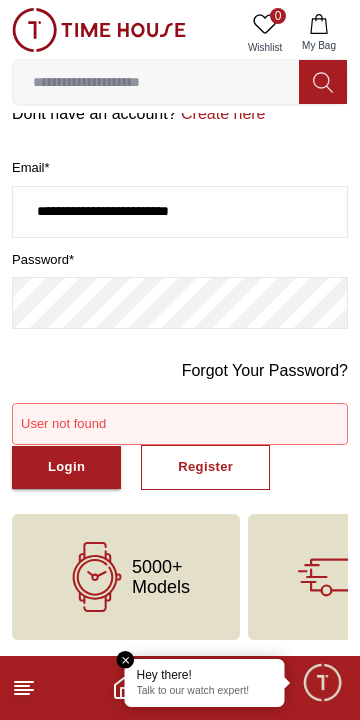 click on "Login" at bounding box center (66, 467) 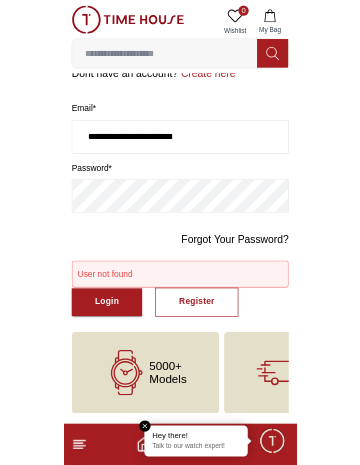scroll, scrollTop: 0, scrollLeft: 0, axis: both 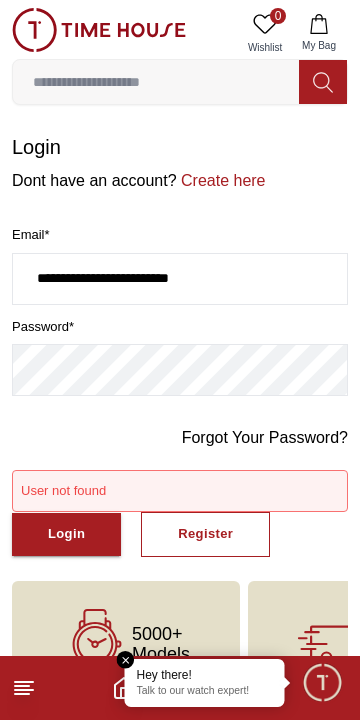 click on "Create here" at bounding box center (221, 180) 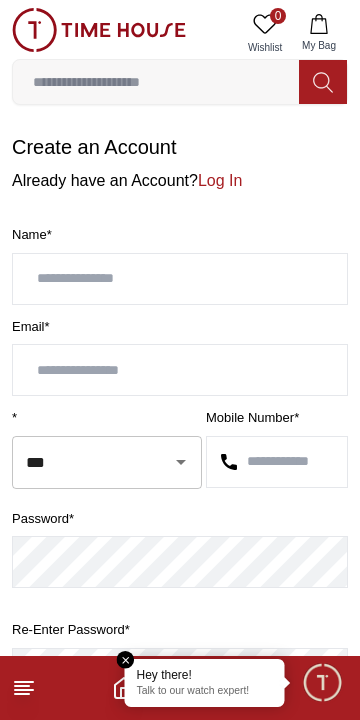 click at bounding box center [180, 279] 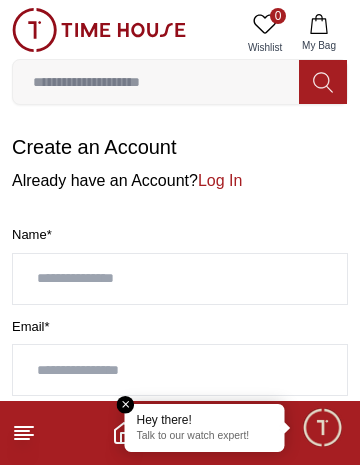 type on "**********" 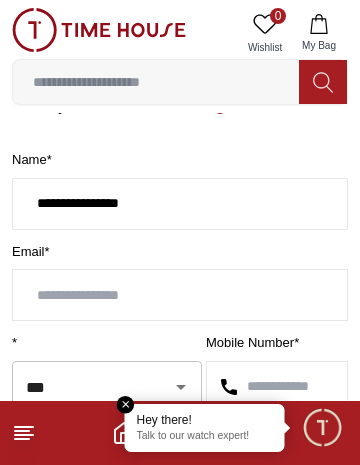 scroll, scrollTop: 76, scrollLeft: 0, axis: vertical 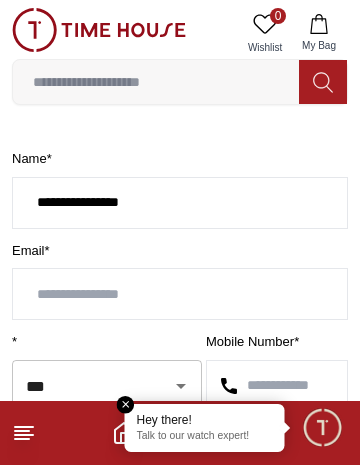 click at bounding box center [180, 294] 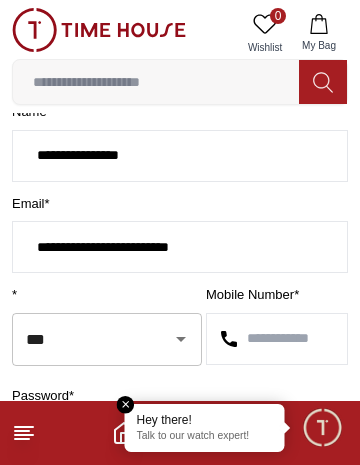 scroll, scrollTop: 151, scrollLeft: 0, axis: vertical 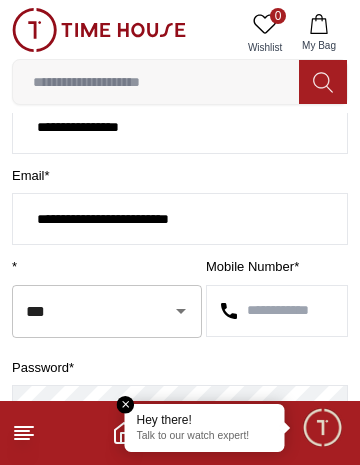 click at bounding box center (277, 311) 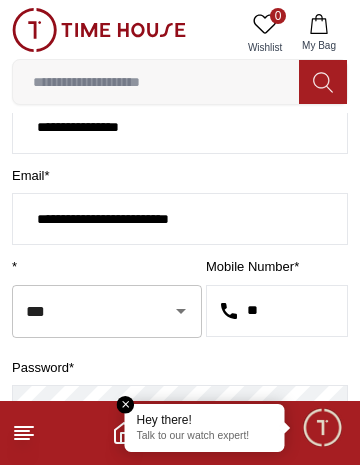 type on "*" 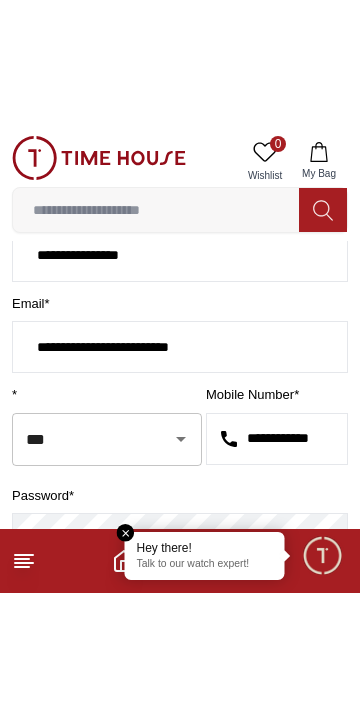 scroll, scrollTop: 0, scrollLeft: 18, axis: horizontal 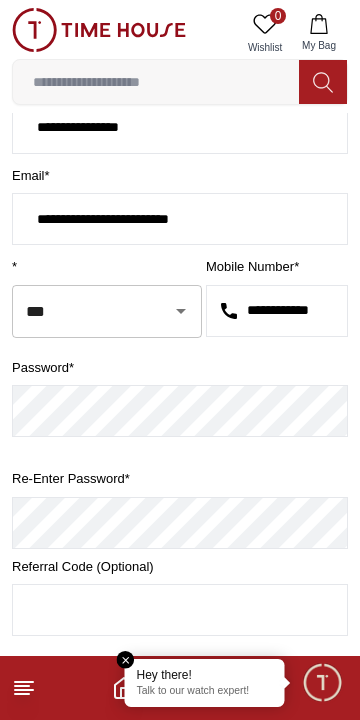 type on "**********" 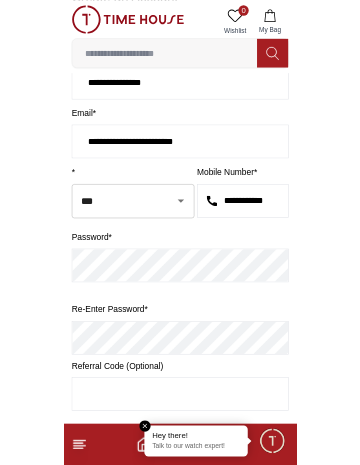 scroll, scrollTop: 0, scrollLeft: 0, axis: both 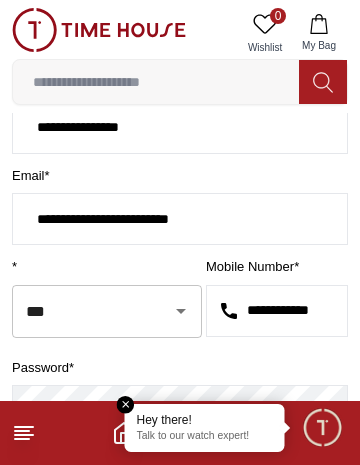 click at bounding box center (126, 405) 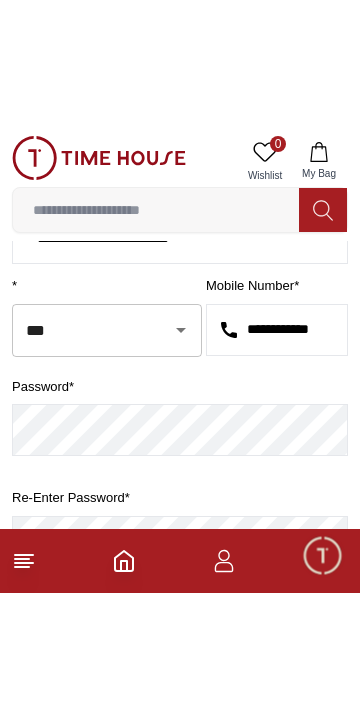 scroll, scrollTop: 263, scrollLeft: 0, axis: vertical 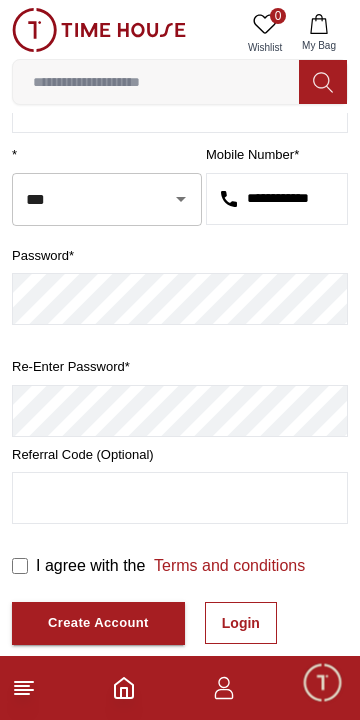 click on "Re-enter Password   *" at bounding box center [180, 367] 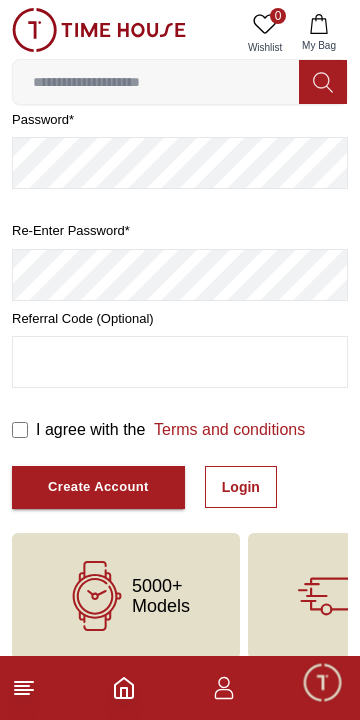 scroll, scrollTop: 403, scrollLeft: 0, axis: vertical 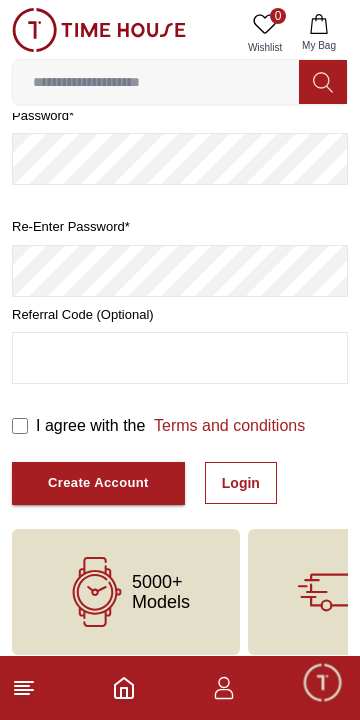 click on "Create Account" at bounding box center [98, 483] 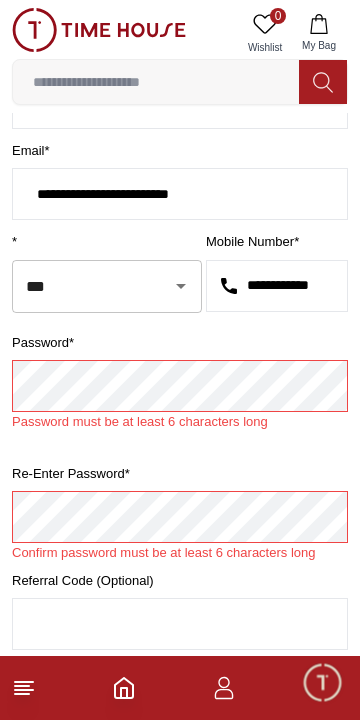 scroll, scrollTop: 174, scrollLeft: 0, axis: vertical 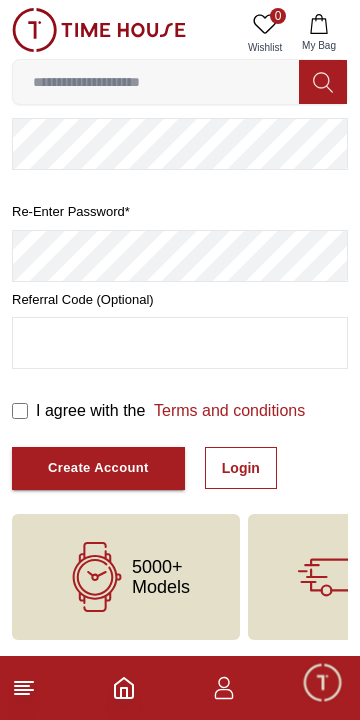 click on "Create Account" at bounding box center [98, 468] 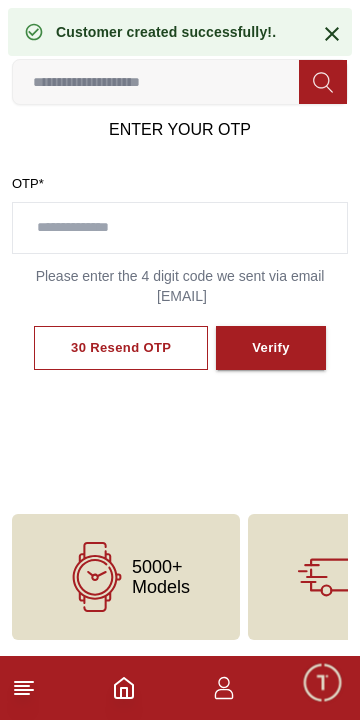 scroll, scrollTop: 0, scrollLeft: 0, axis: both 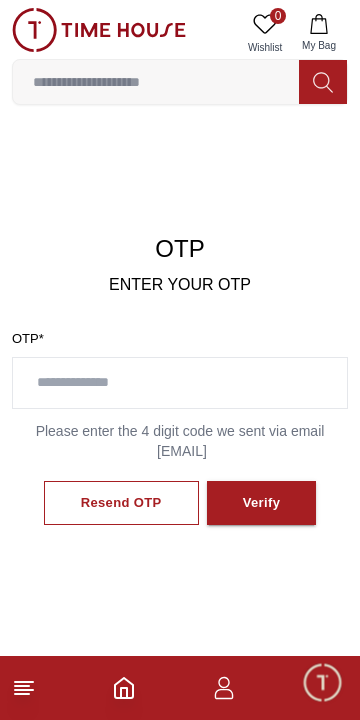 click at bounding box center [180, 383] 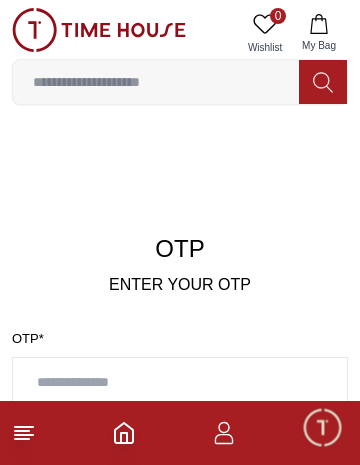 click at bounding box center (180, 383) 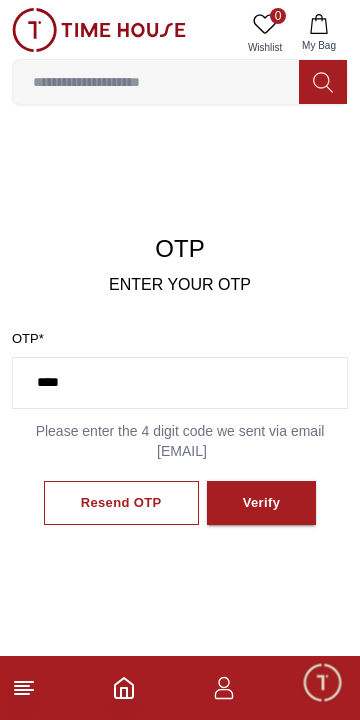 type on "****" 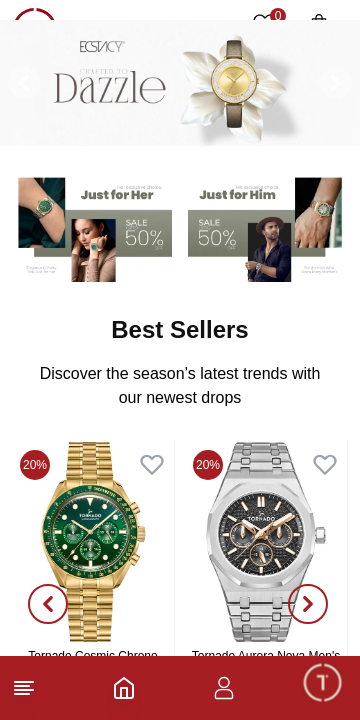 scroll, scrollTop: 92, scrollLeft: 0, axis: vertical 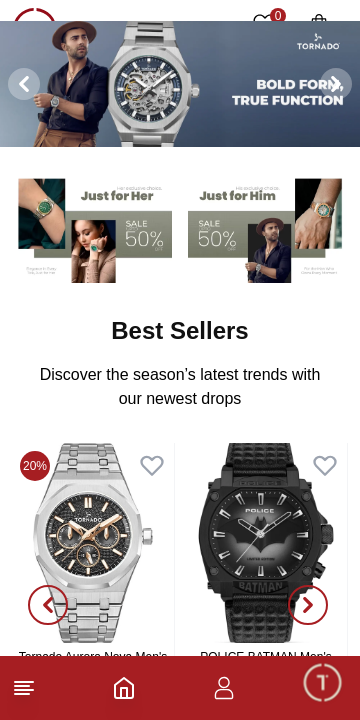 click at bounding box center [92, 227] 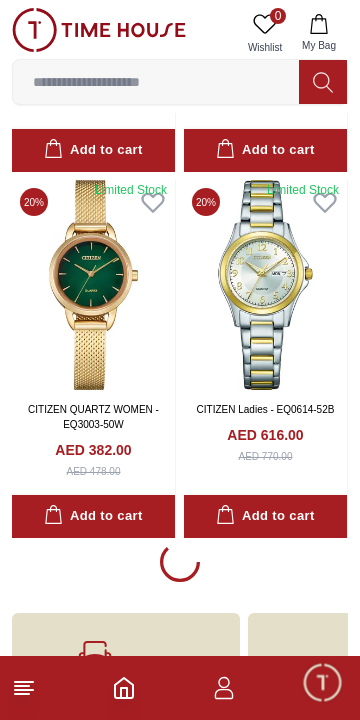 scroll, scrollTop: 3327, scrollLeft: 0, axis: vertical 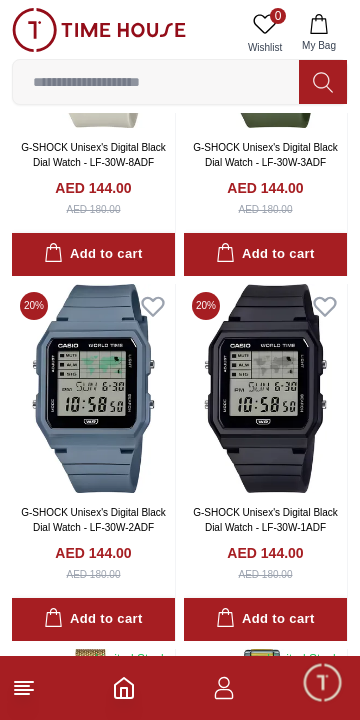 click at bounding box center (156, 82) 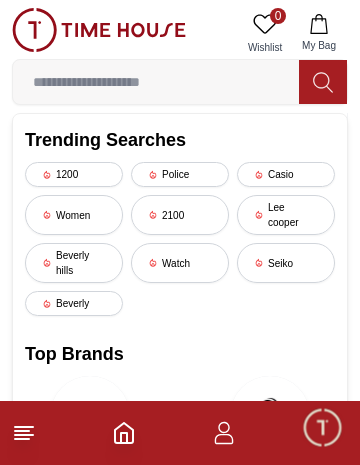 click on "Lee cooper" at bounding box center (286, 215) 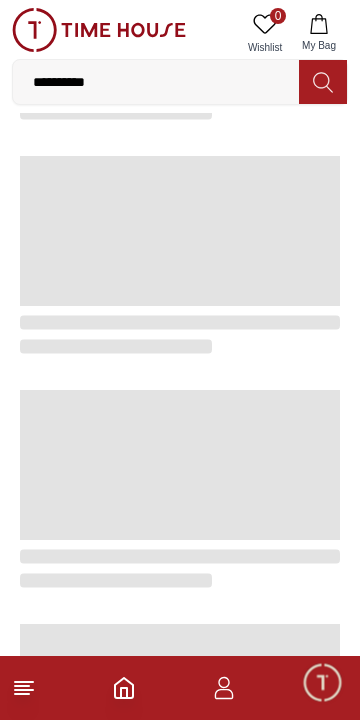 scroll, scrollTop: 0, scrollLeft: 0, axis: both 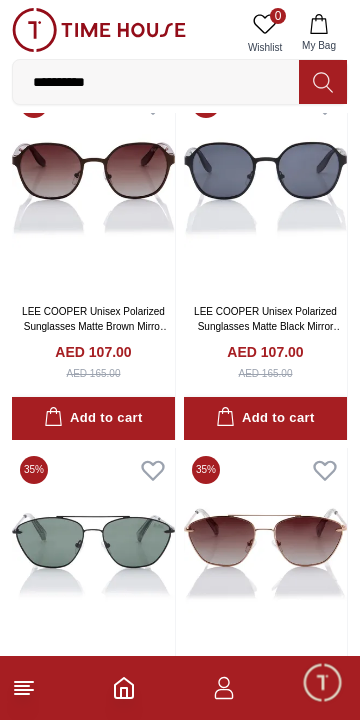 click on "**********" at bounding box center (156, 82) 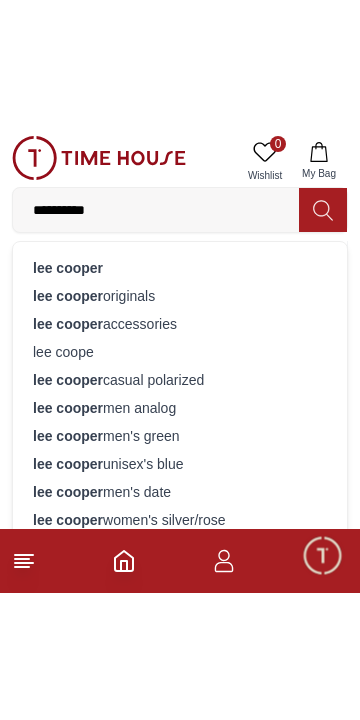 scroll, scrollTop: 22087, scrollLeft: 0, axis: vertical 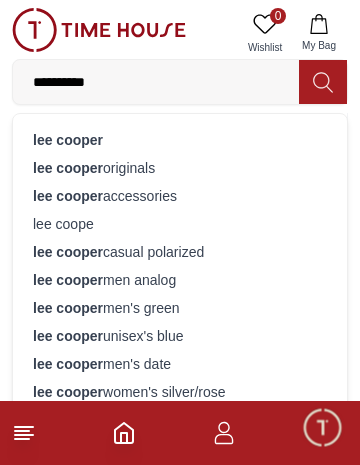 click on "lee cooper  originals" at bounding box center (180, 168) 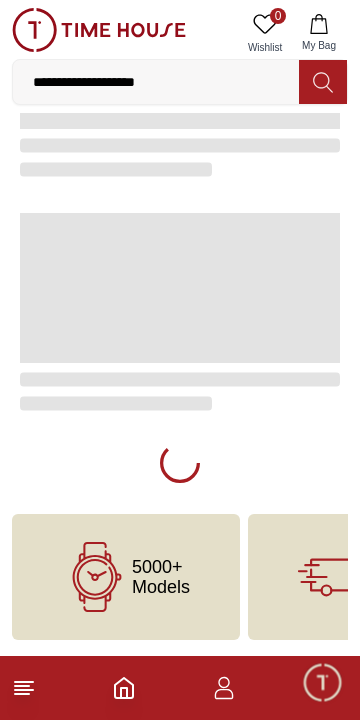 scroll, scrollTop: 0, scrollLeft: 0, axis: both 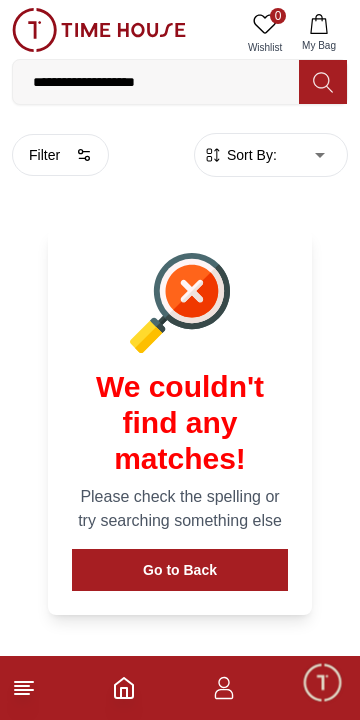 click on "Filter" at bounding box center (60, 155) 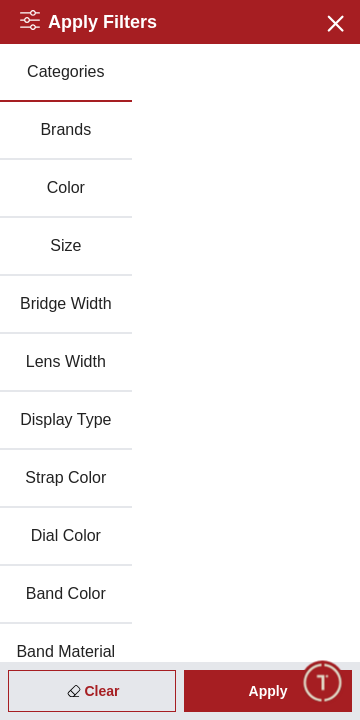 scroll, scrollTop: 3309, scrollLeft: 0, axis: vertical 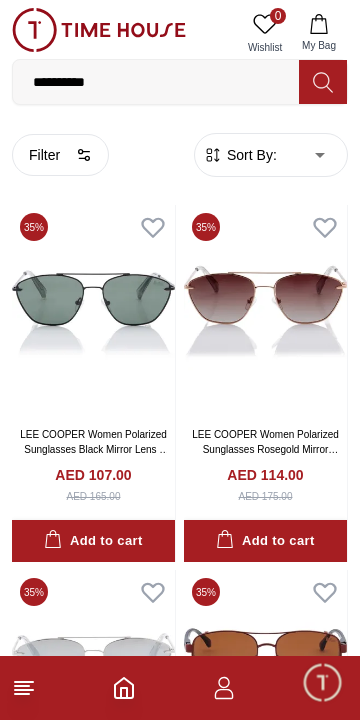 click on "**********" at bounding box center [156, 82] 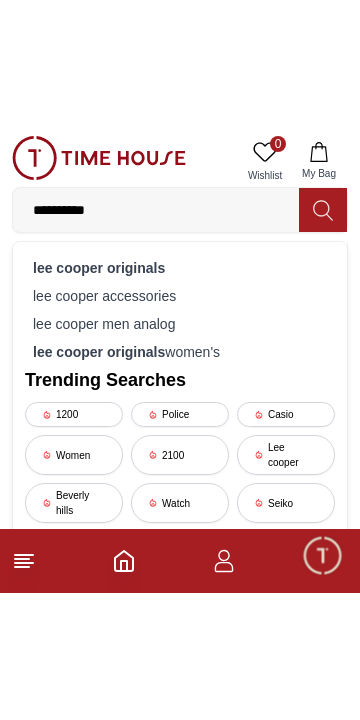 scroll, scrollTop: 289, scrollLeft: 0, axis: vertical 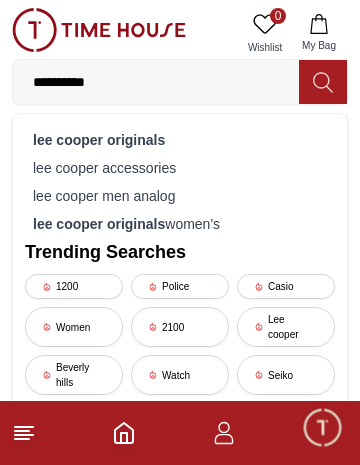 click on "Police" at bounding box center [180, 286] 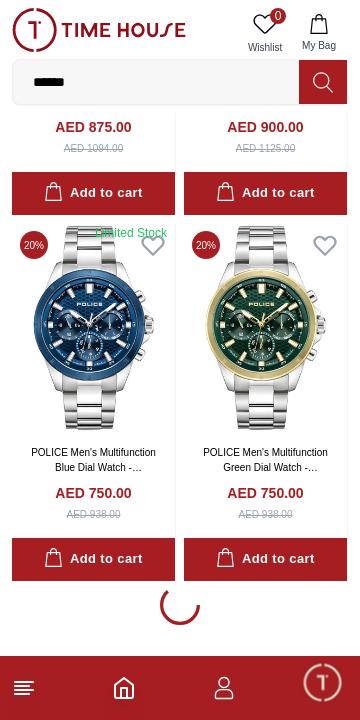 scroll, scrollTop: 3412, scrollLeft: 0, axis: vertical 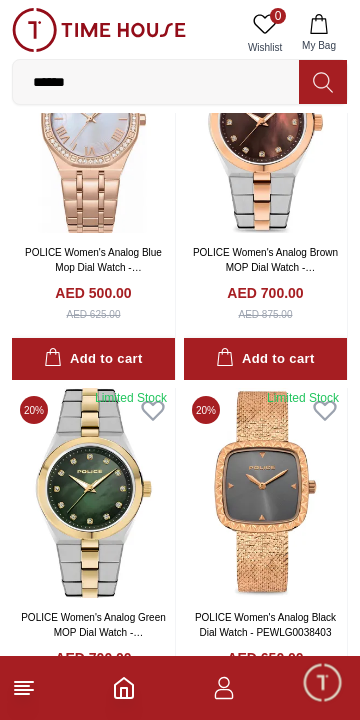 click on "******" at bounding box center (156, 82) 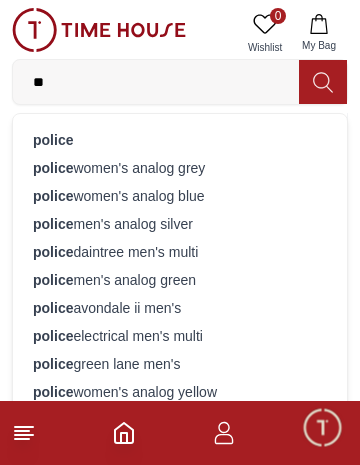 type on "*" 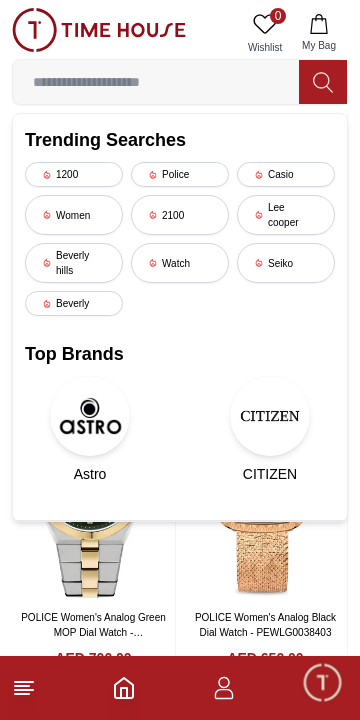 type 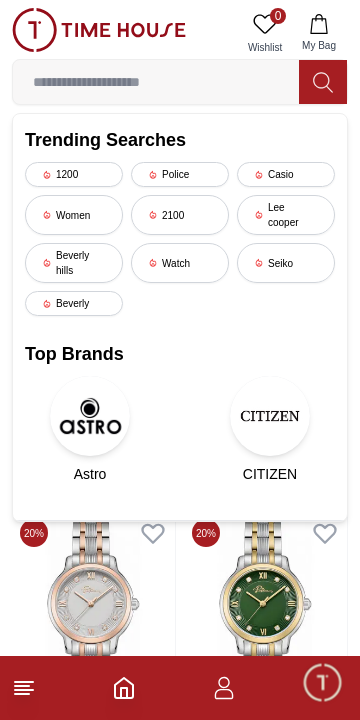 scroll, scrollTop: 56, scrollLeft: 0, axis: vertical 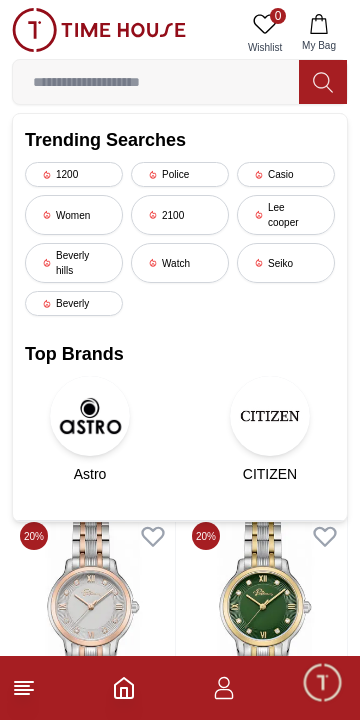 click on "Watch" at bounding box center [180, 263] 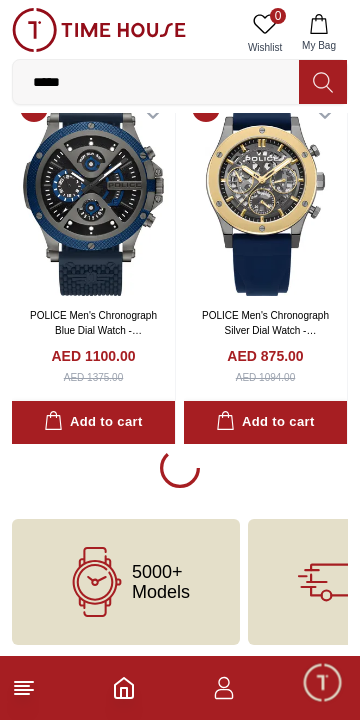 scroll, scrollTop: 3412, scrollLeft: 0, axis: vertical 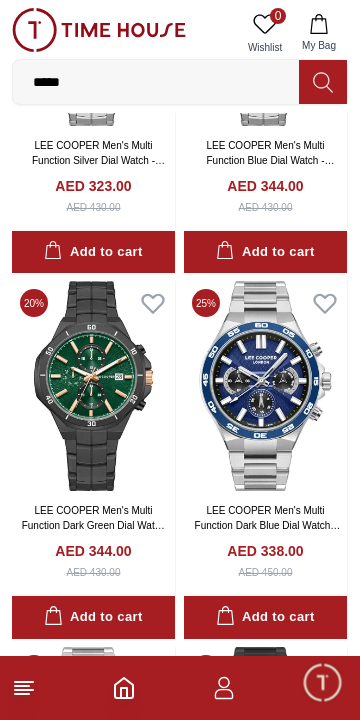 click on "*****" at bounding box center [156, 82] 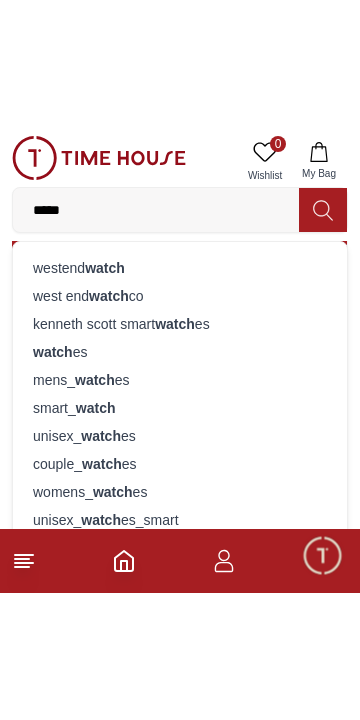 scroll, scrollTop: 13949, scrollLeft: 0, axis: vertical 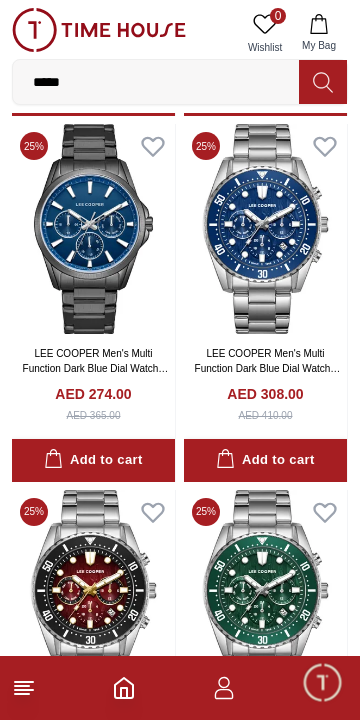 click 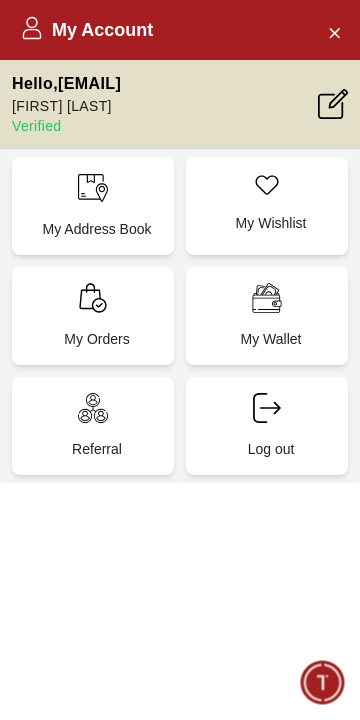 scroll, scrollTop: 10718, scrollLeft: 0, axis: vertical 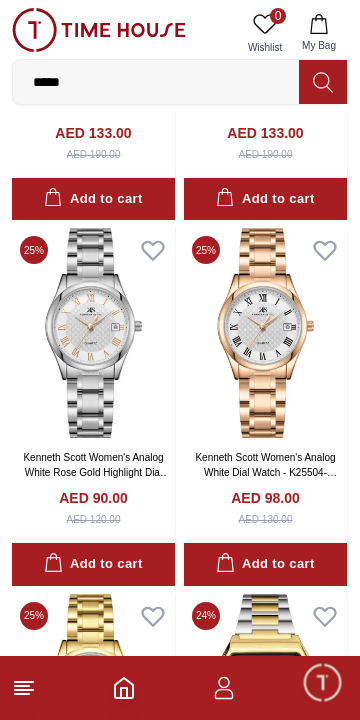 click at bounding box center (93, 333) 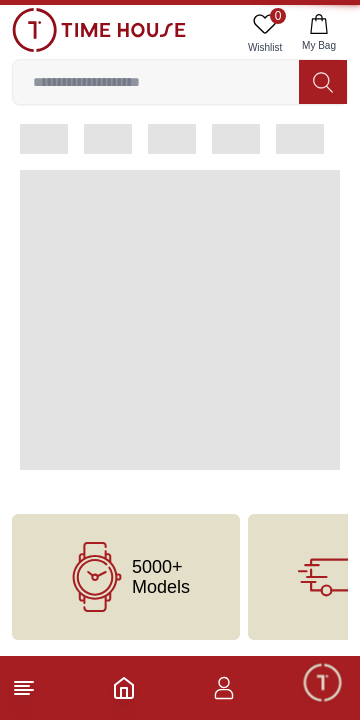 scroll, scrollTop: 0, scrollLeft: 0, axis: both 